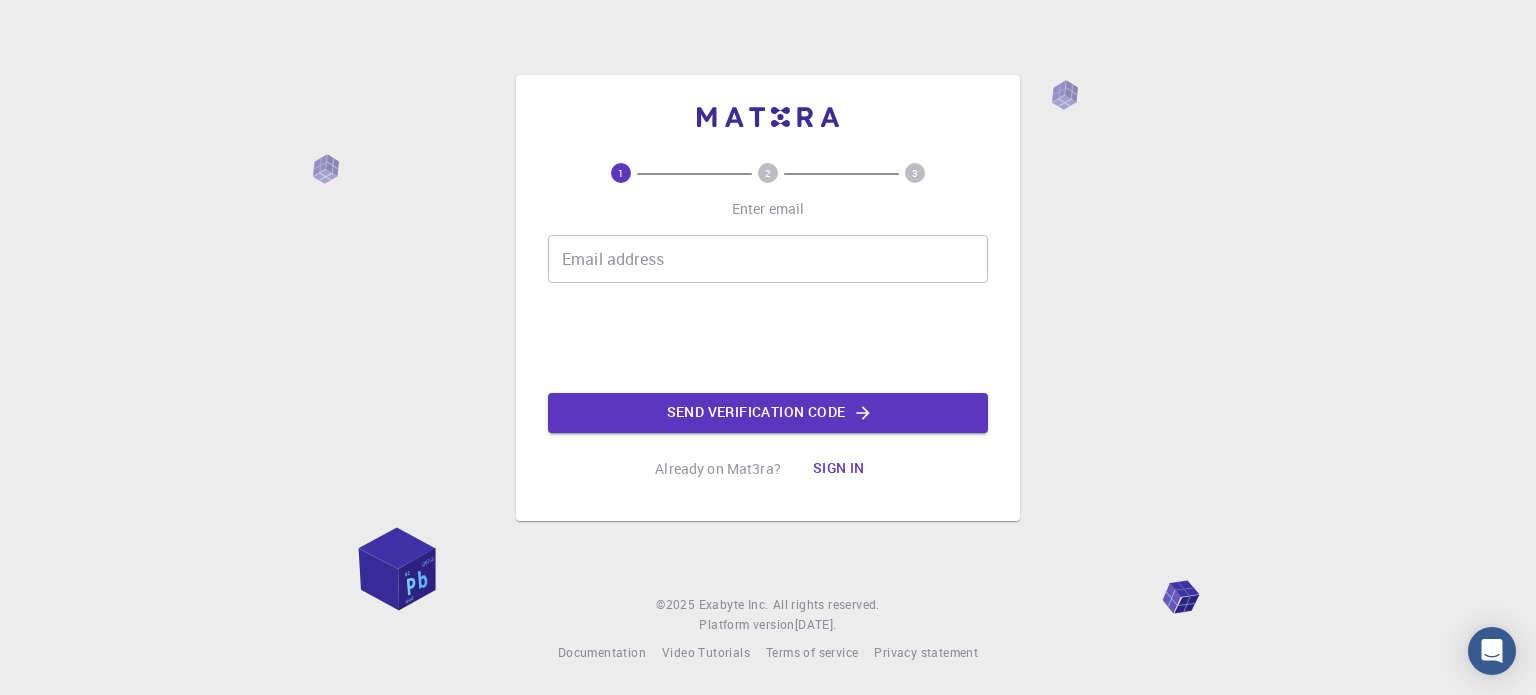 scroll, scrollTop: 0, scrollLeft: 0, axis: both 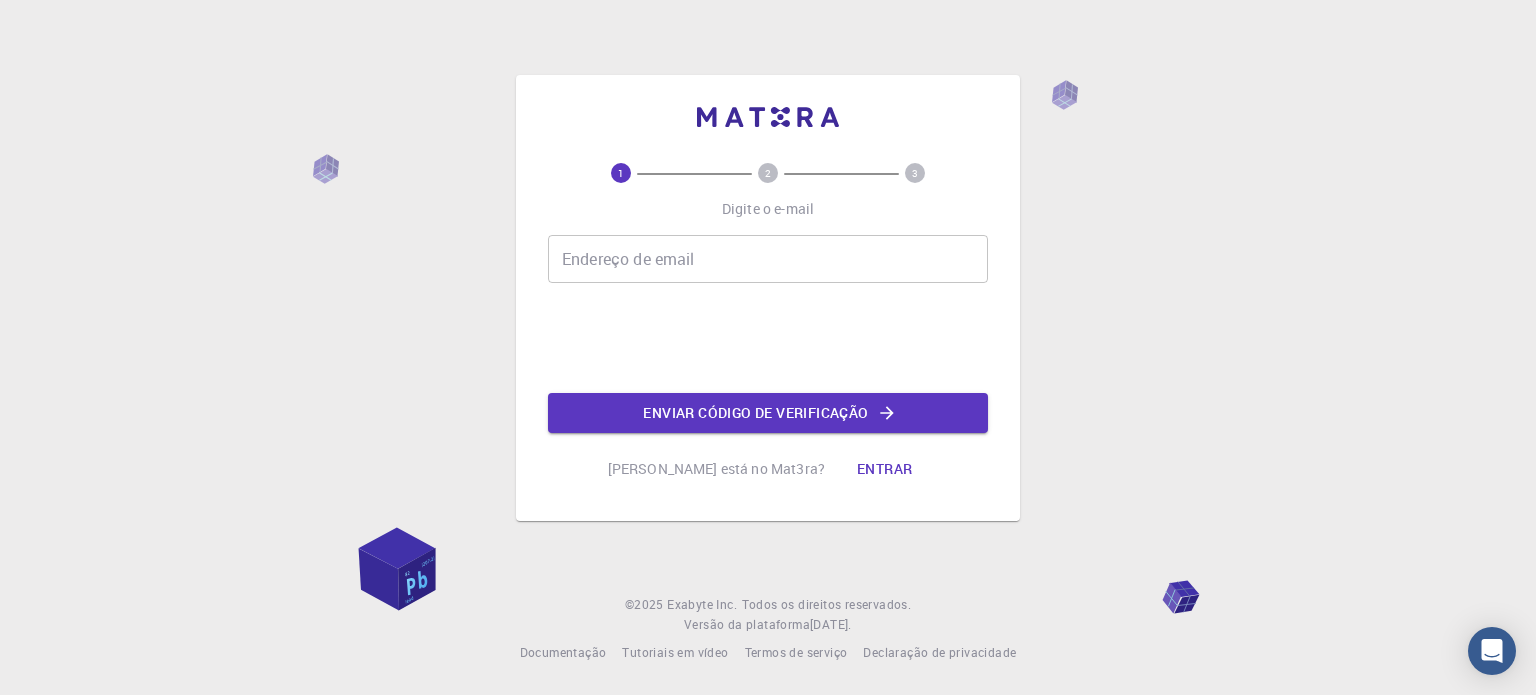 click on "Endereço de email Endereço de email" at bounding box center [768, 259] 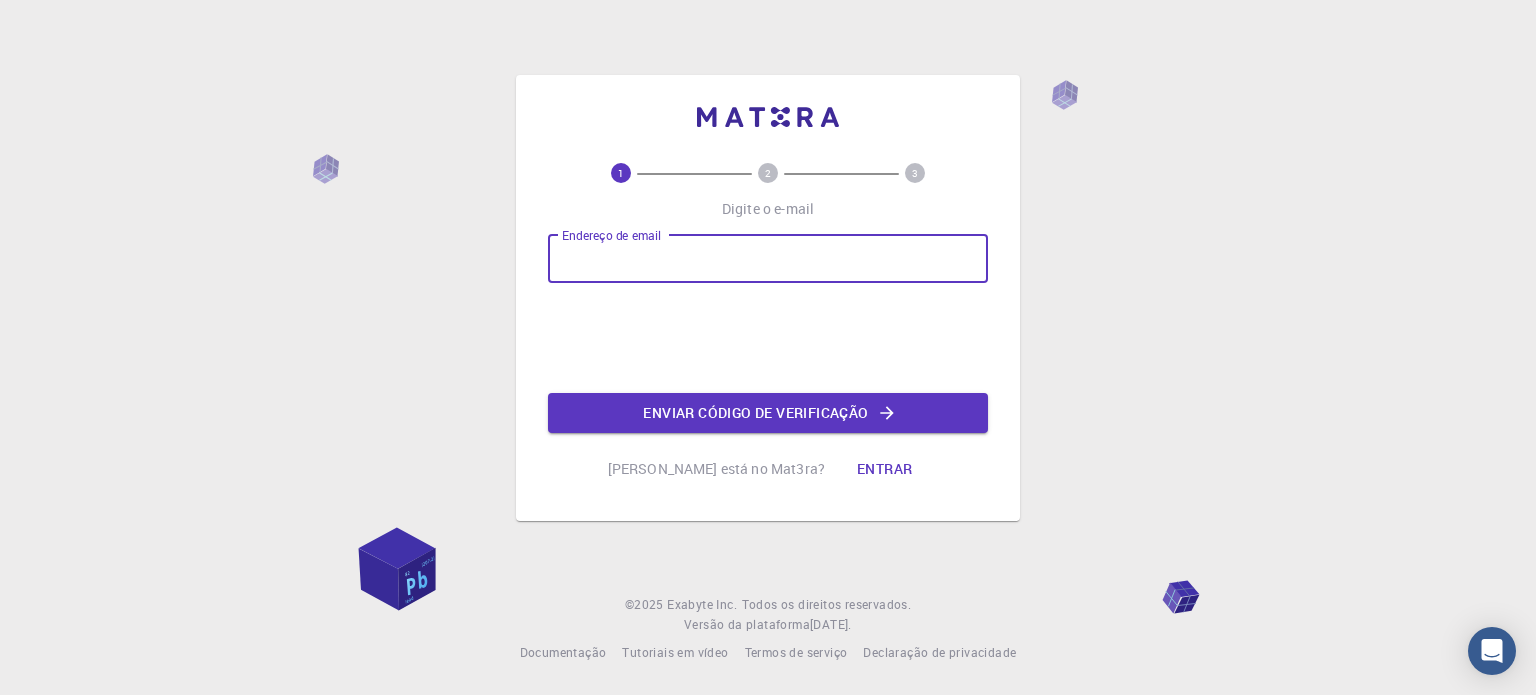 type on "[EMAIL_ADDRESS][DOMAIN_NAME]" 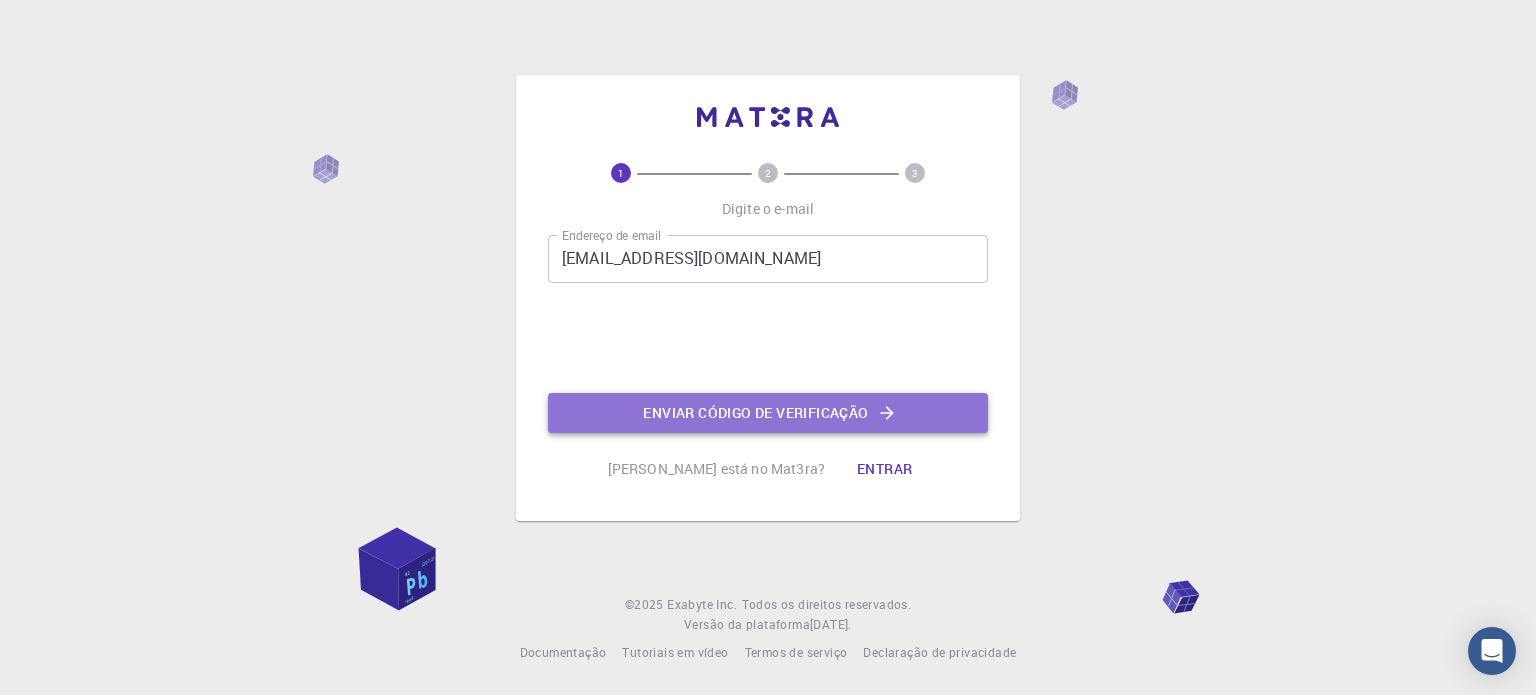 click on "Enviar código de verificação" at bounding box center [755, 412] 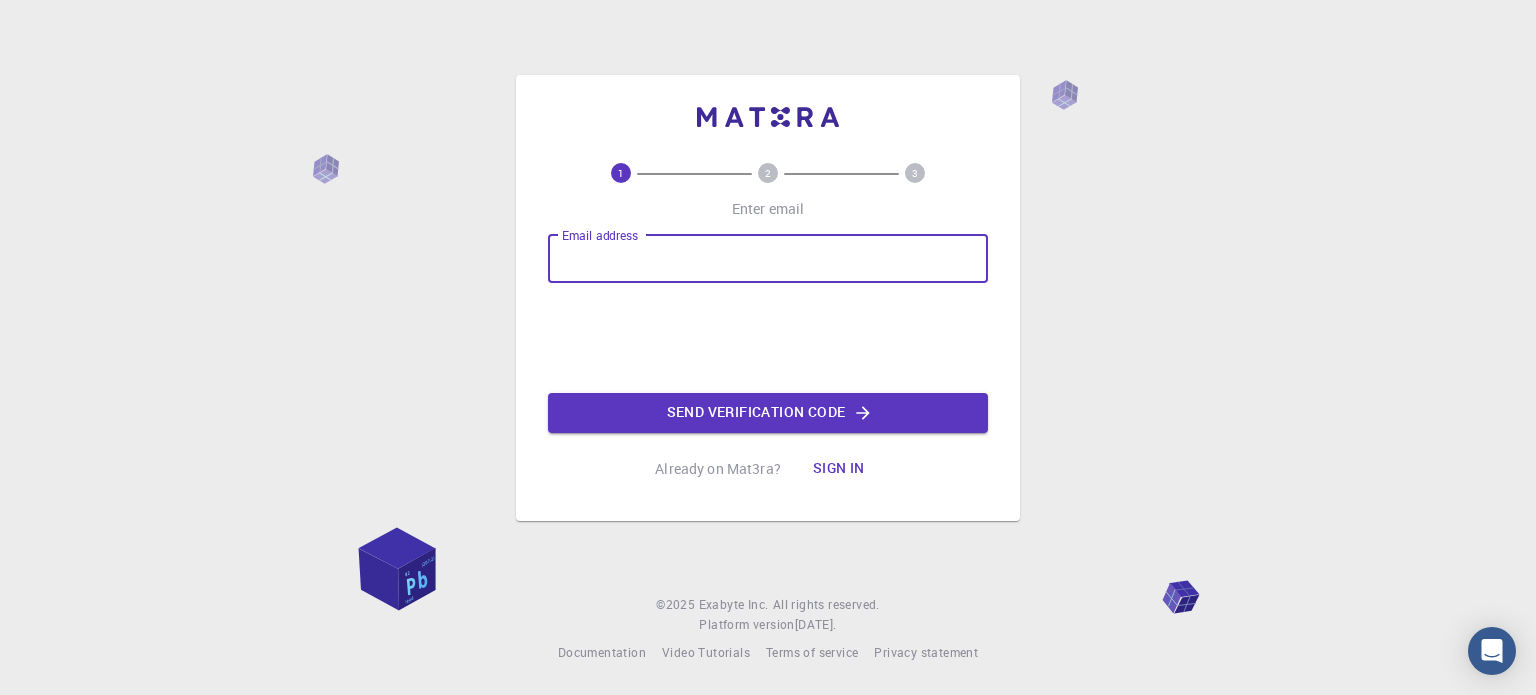 scroll, scrollTop: 0, scrollLeft: 0, axis: both 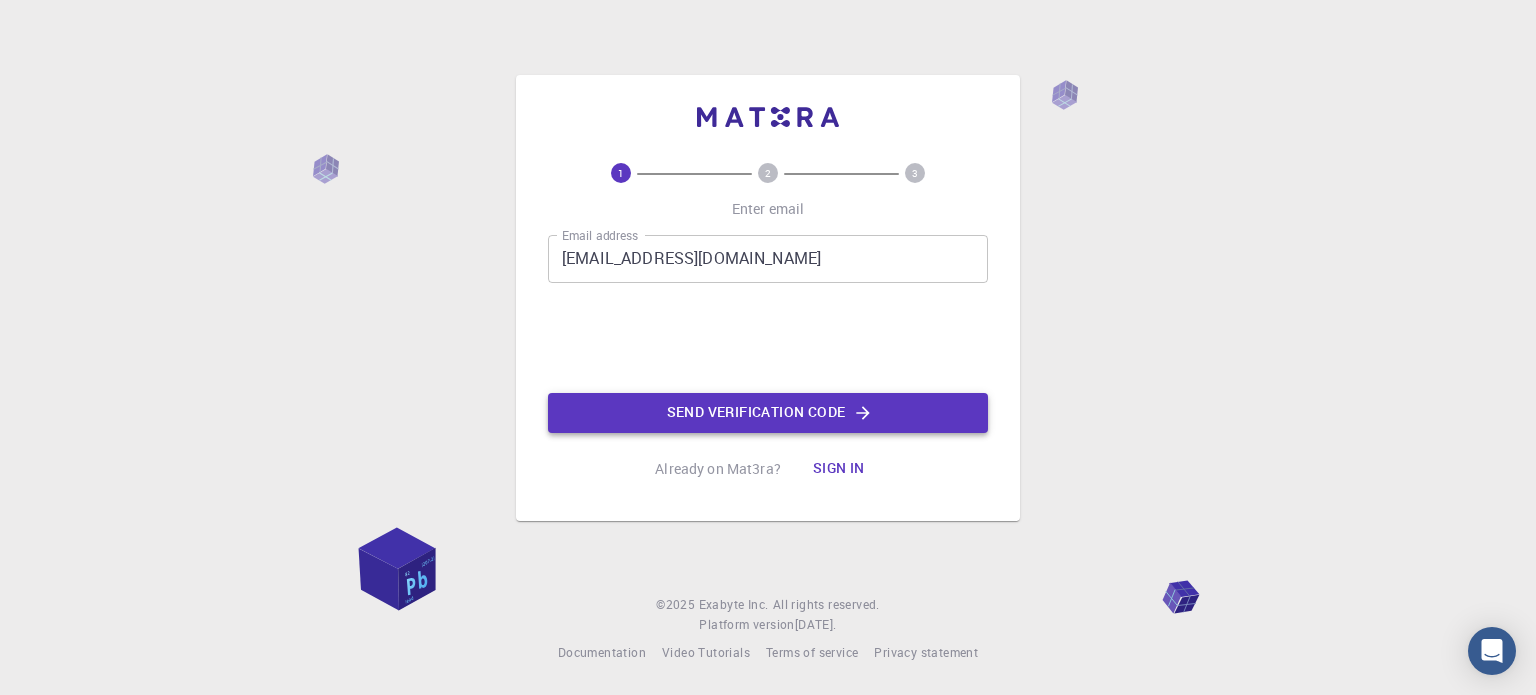 click on "Send verification code" 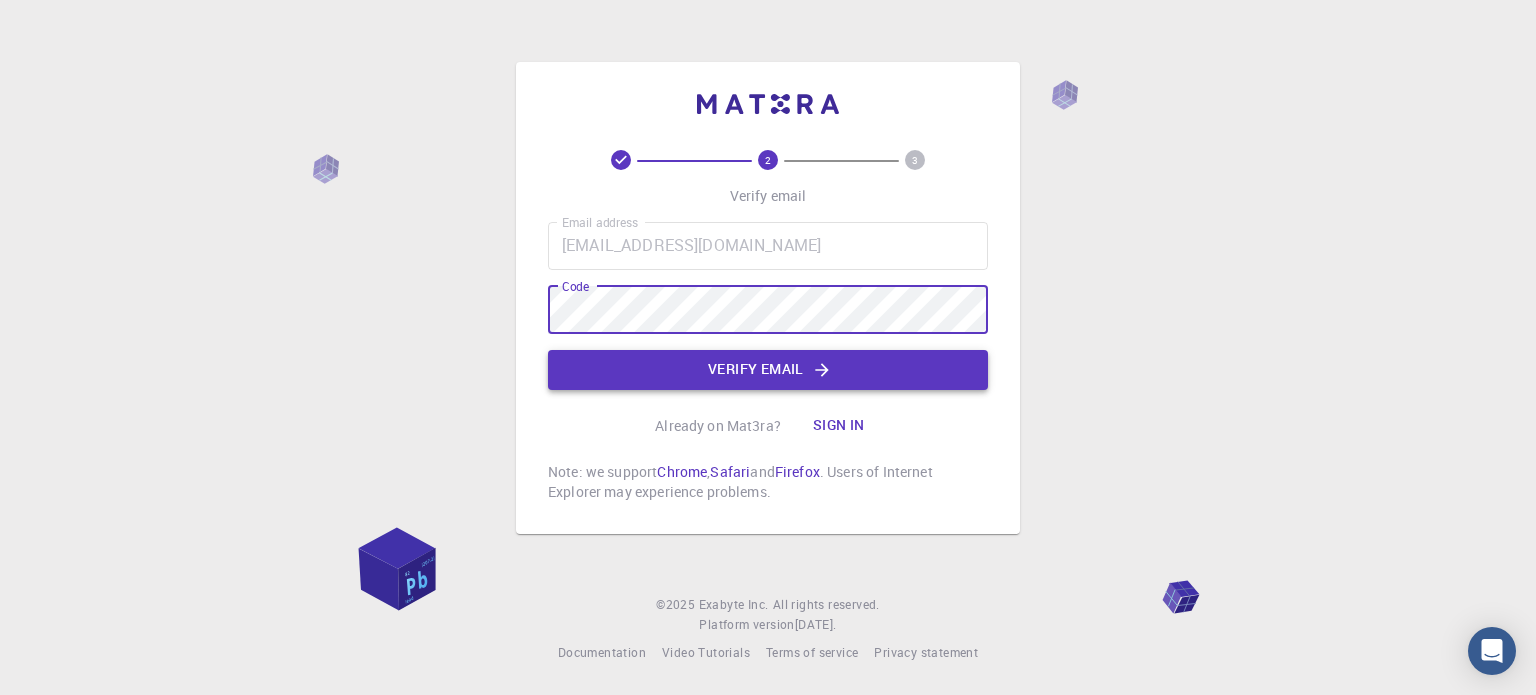 click on "Verify email" 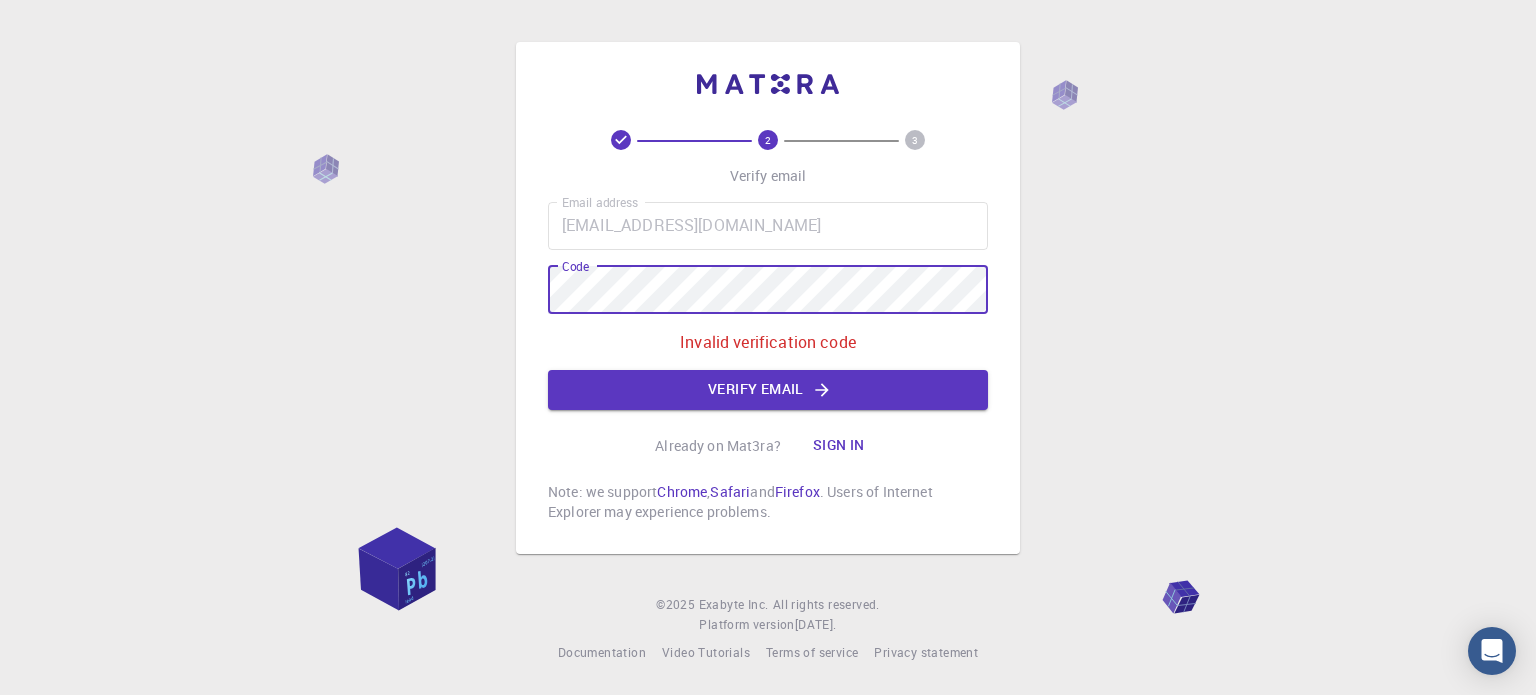 click on "2 3 Verify email Email address [EMAIL_ADDRESS][DOMAIN_NAME] Email address Code Code Invalid verification code Verify email Already on Mat3ra? Sign in Note: we support  Chrome ,  Safari  and  Firefox . Users of Internet Explorer may experience problems. ©  2025   Exabyte Inc.   All rights reserved. Platform version  [DATE] . Documentation Video Tutorials Terms of service Privacy statement" at bounding box center [768, 347] 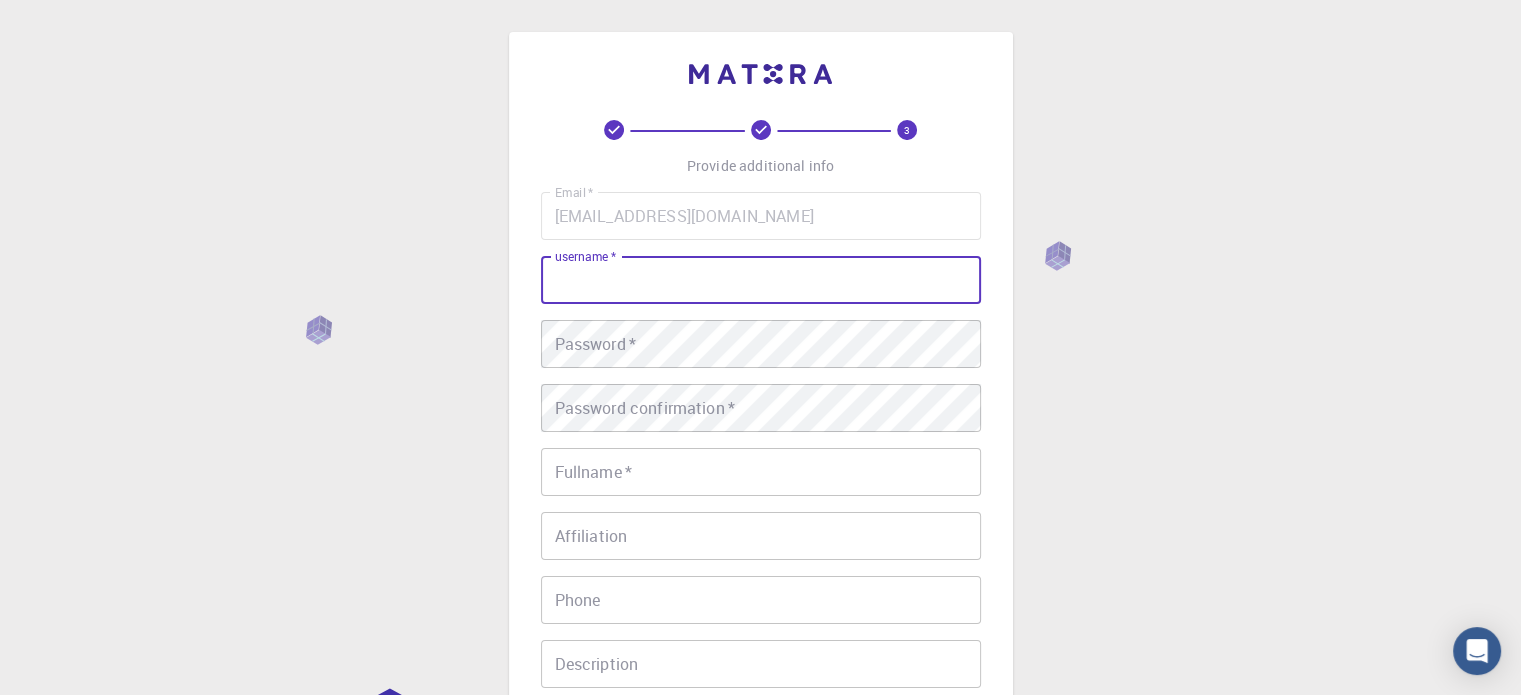 click on "username   *" at bounding box center [761, 280] 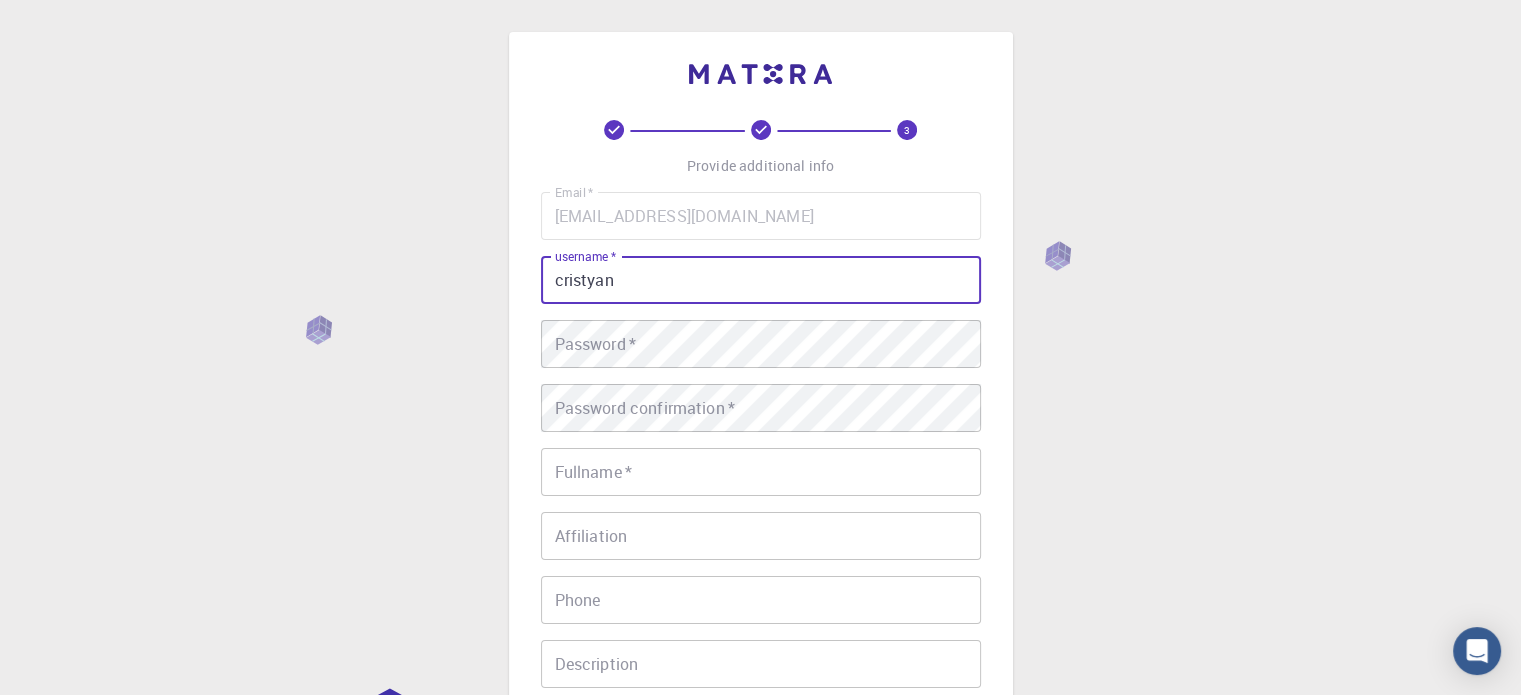 type on "cristyan" 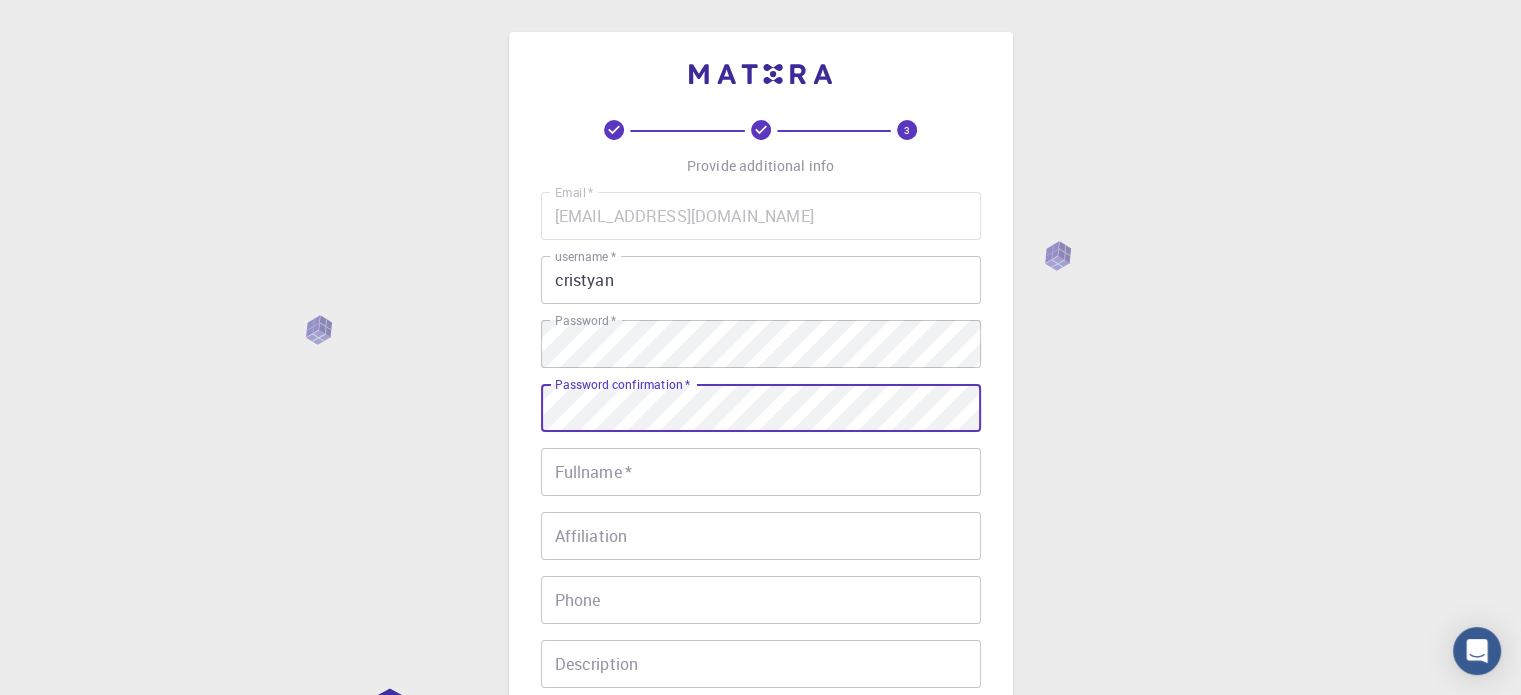 click on "Fullname   * Fullname   *" at bounding box center (761, 472) 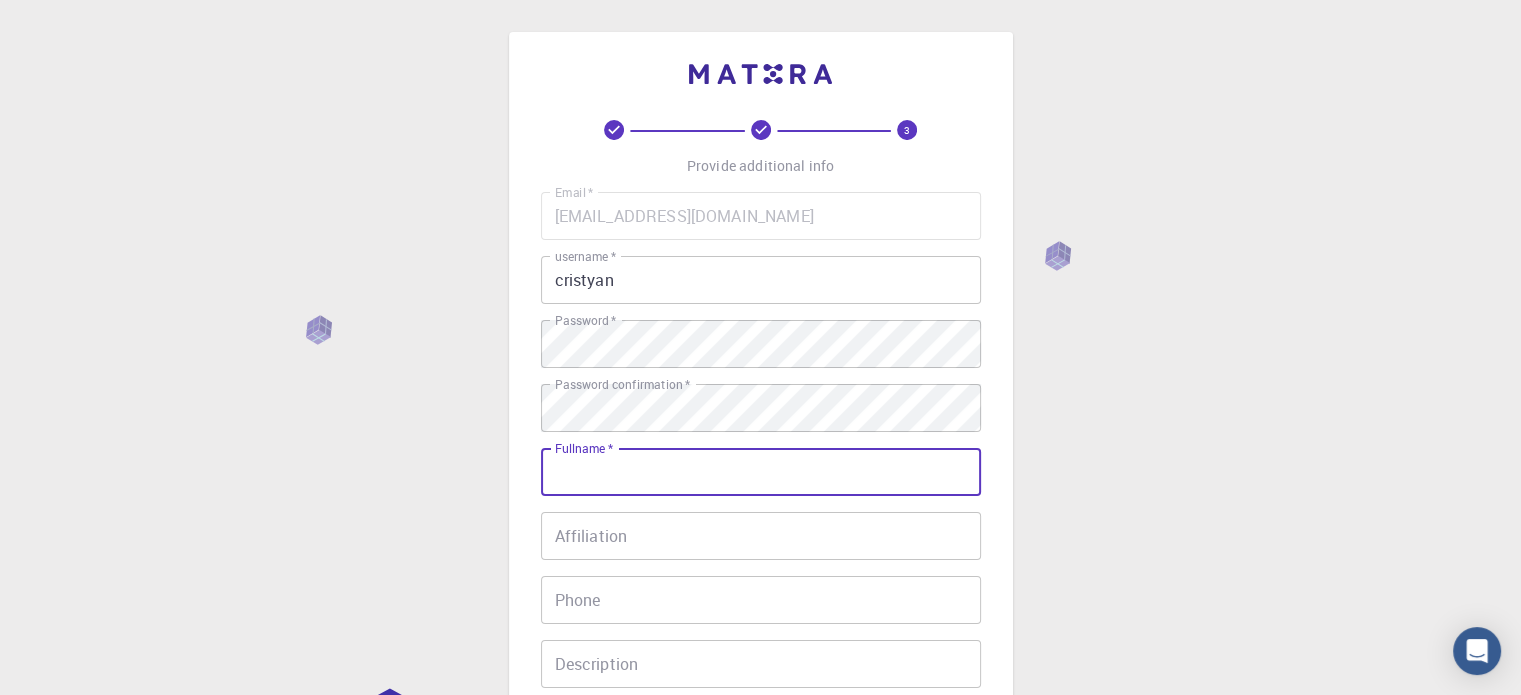 type on "CRISTYAN RANDAL BENNETT ZANINI" 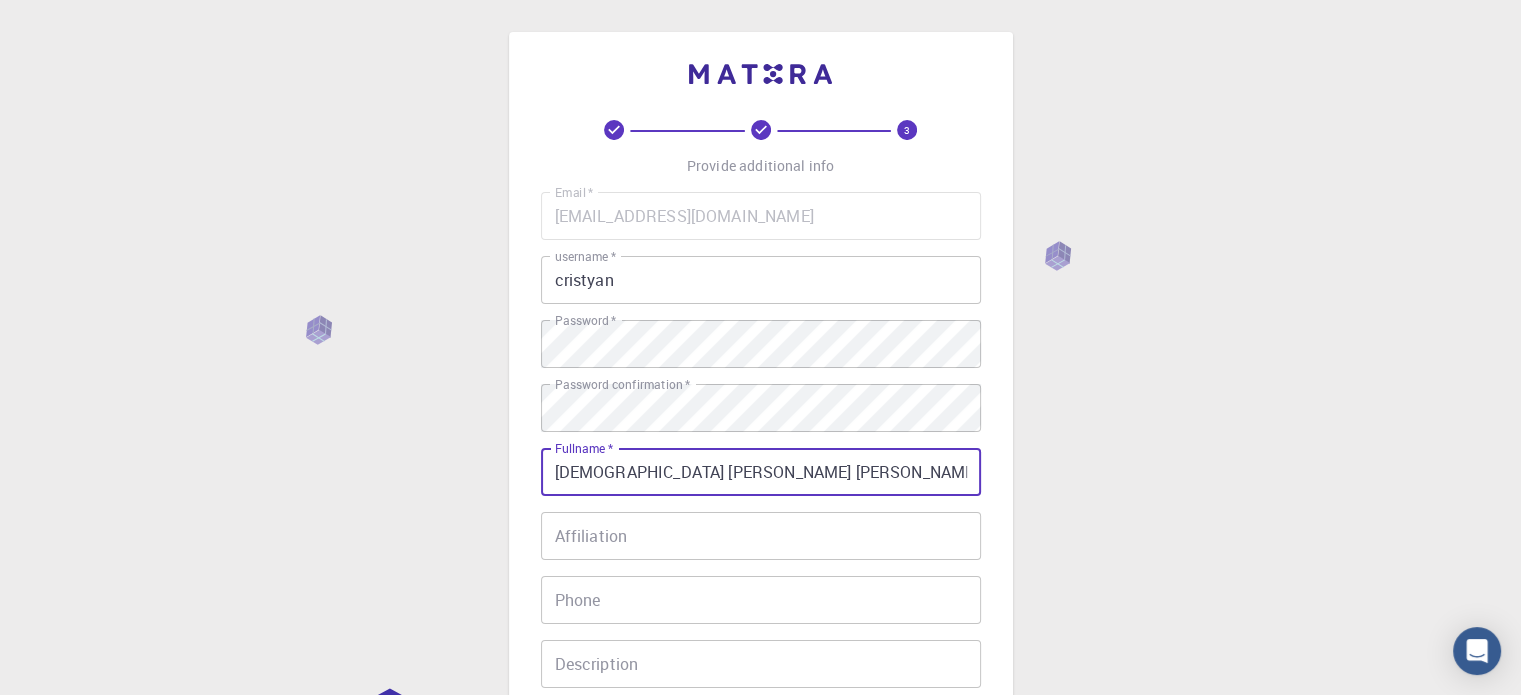 type on "11977663234" 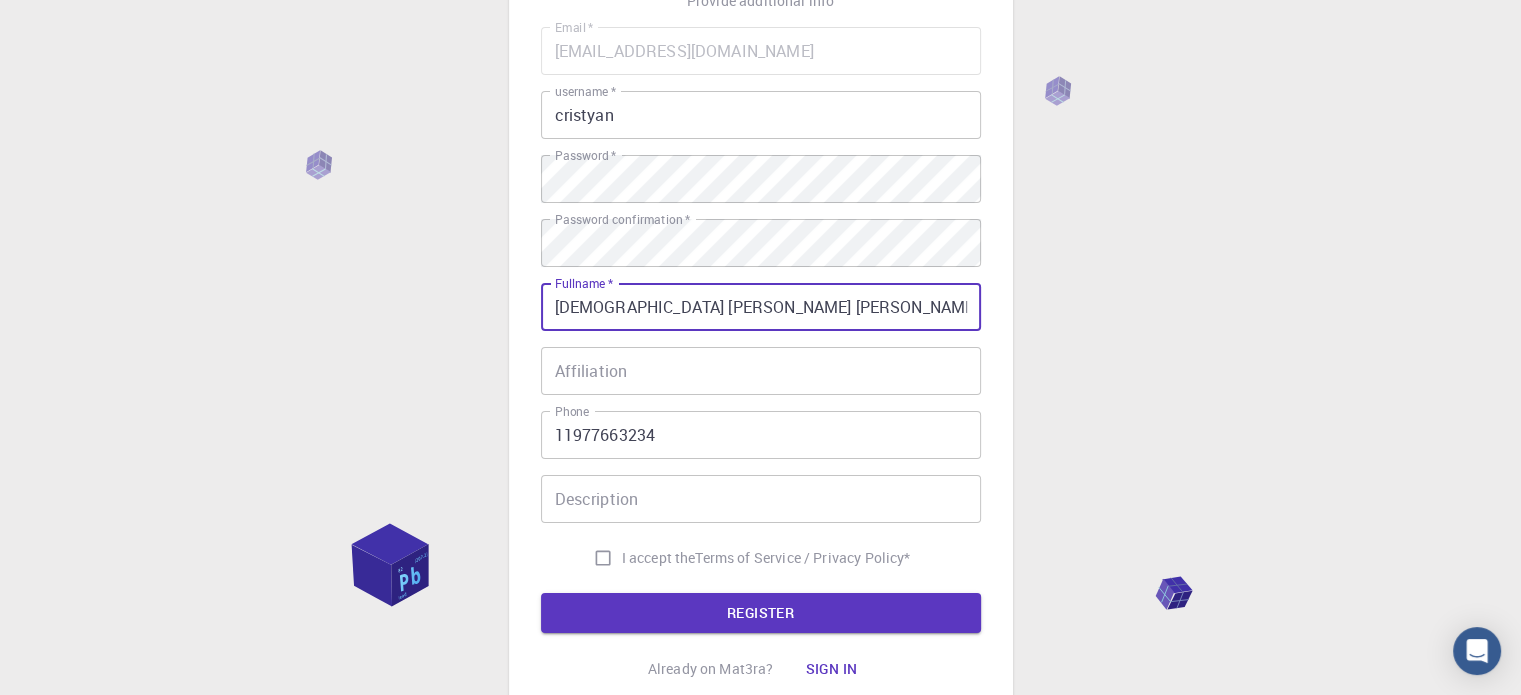 scroll, scrollTop: 200, scrollLeft: 0, axis: vertical 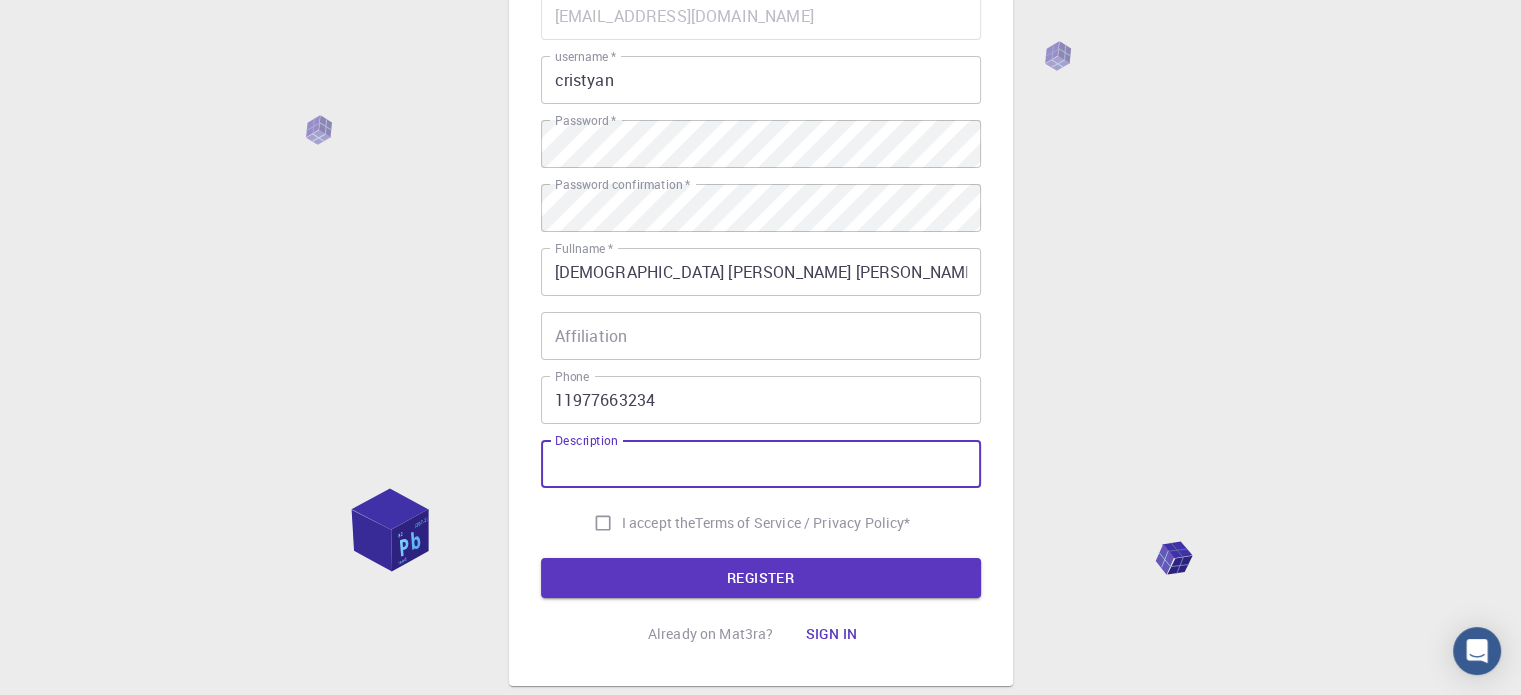 click on "Description" at bounding box center (761, 464) 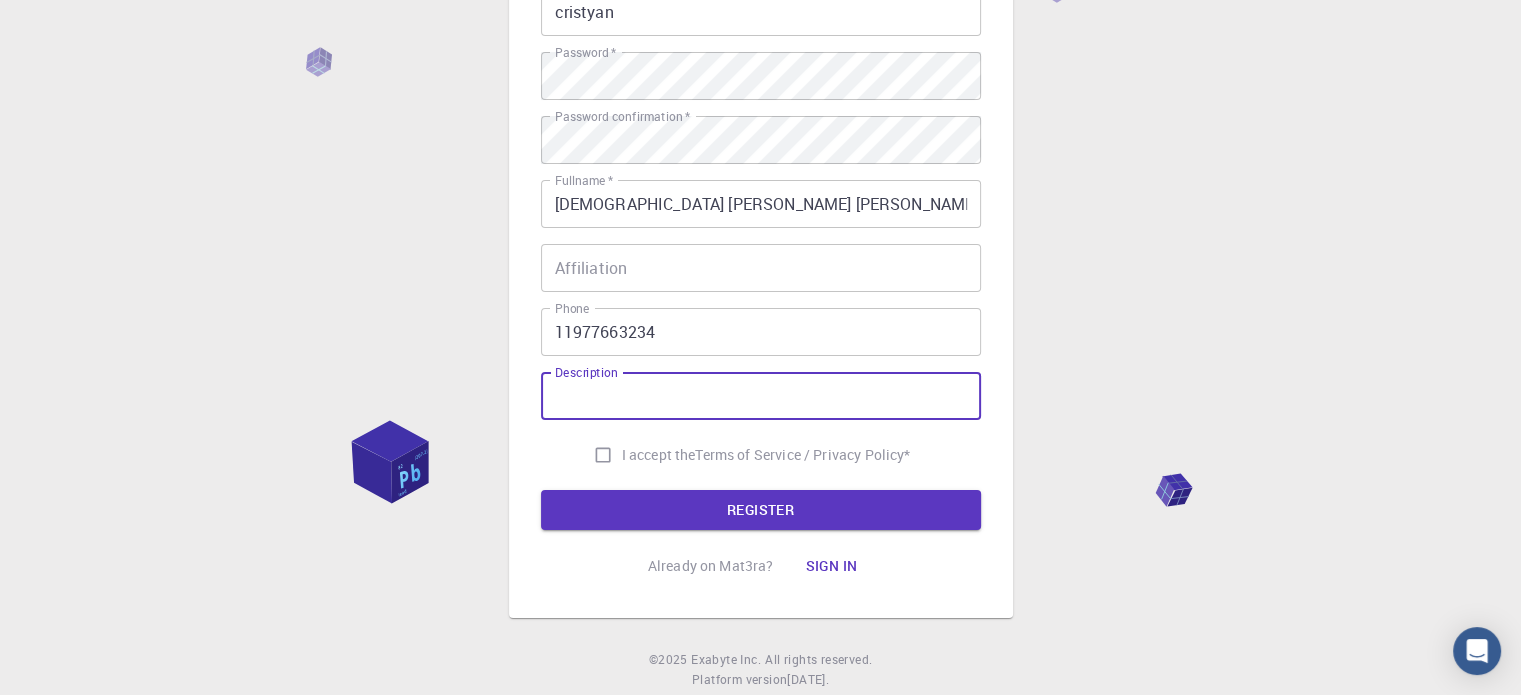 scroll, scrollTop: 300, scrollLeft: 0, axis: vertical 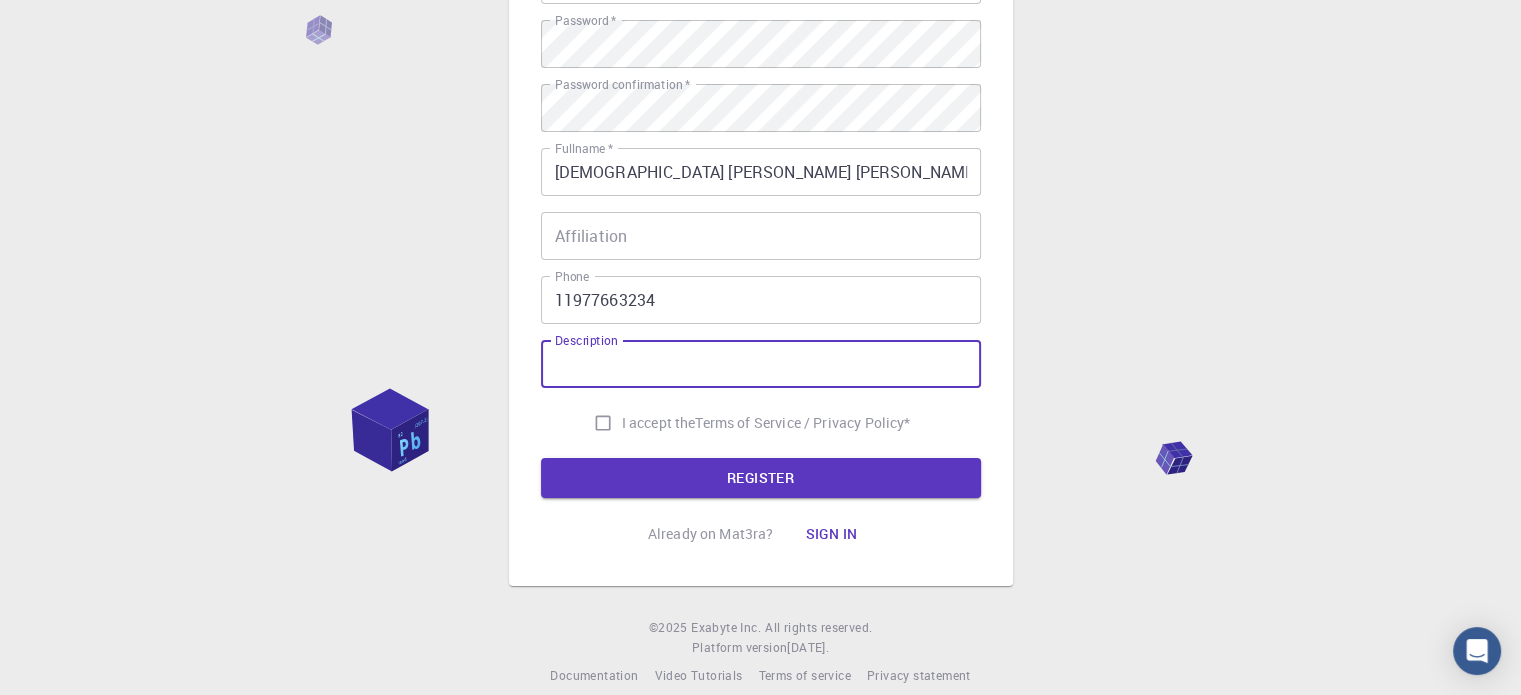 click on "3 Provide additional info Email   * crisbenn1212@gmail.com Email   * username   * cristyan username   * Password   * Password   * Password confirmation   * Password confirmation   * Fullname   * CRISTYAN RANDAL BENNETT ZANINI Fullname   * Affiliation Affiliation Phone 11977663234 Phone Description Description I accept the  Terms of Service / Privacy Policy  * REGISTER Already on Mat3ra? Sign in ©  2025   Exabyte Inc.   All rights reserved. Platform version  2025.6.26 . Documentation Video Tutorials Terms of service Privacy statement" at bounding box center [760, 209] 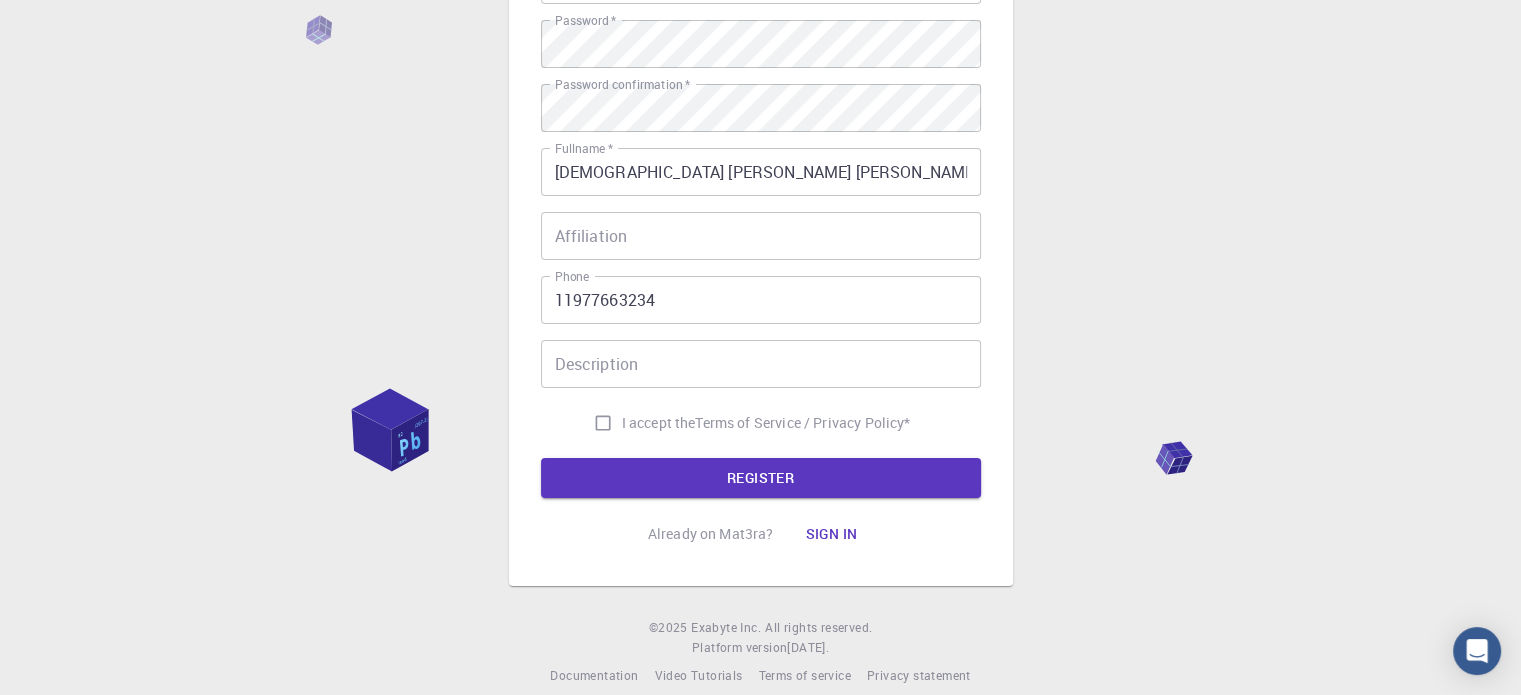click on "I accept the  Terms of Service / Privacy Policy  *" at bounding box center [603, 423] 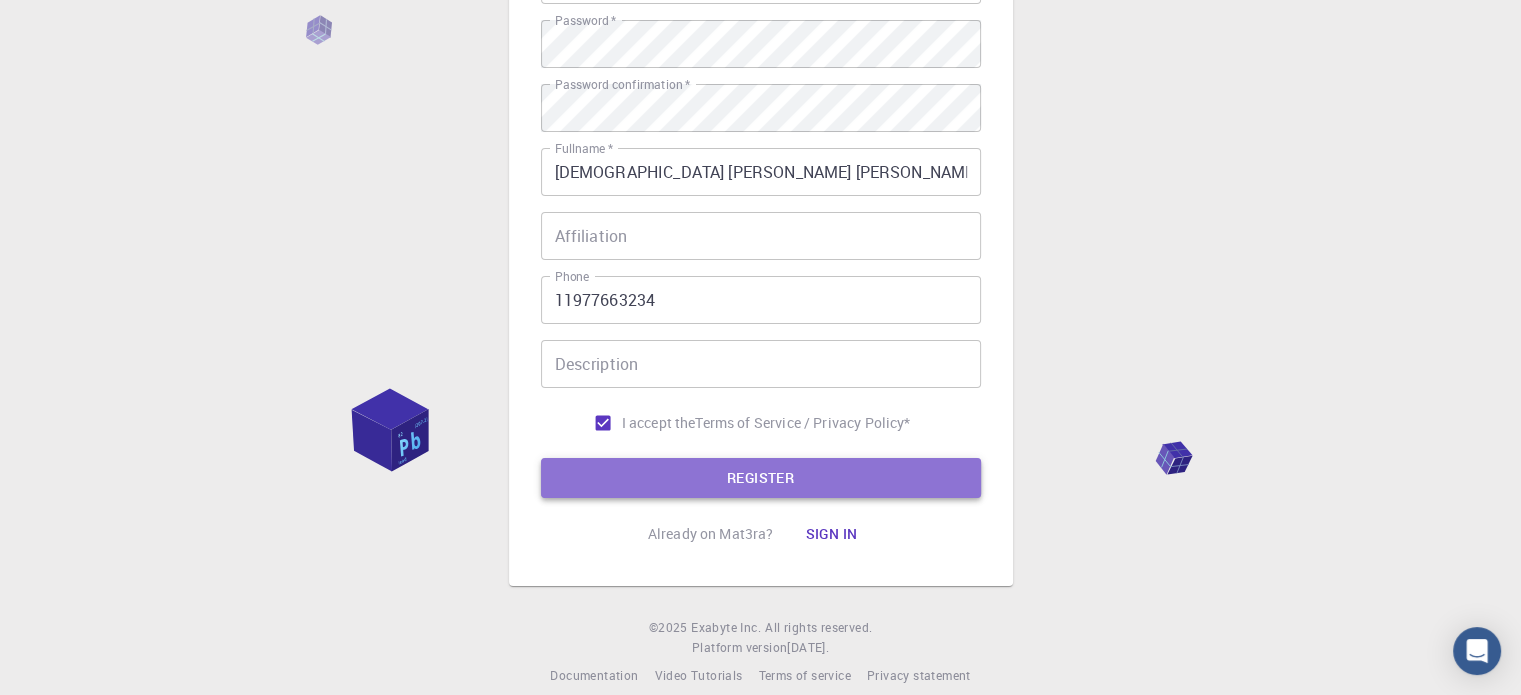click on "REGISTER" at bounding box center [761, 478] 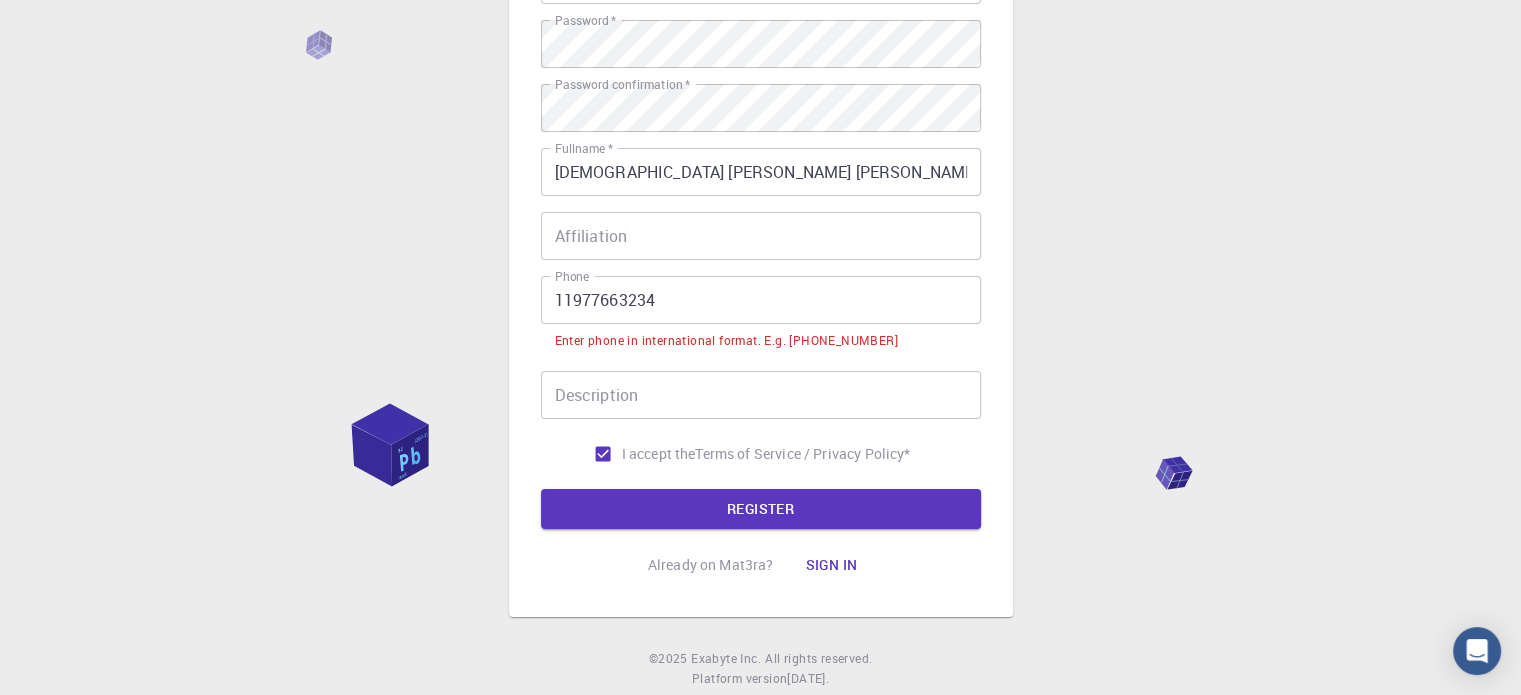 click on "11977663234" at bounding box center [761, 300] 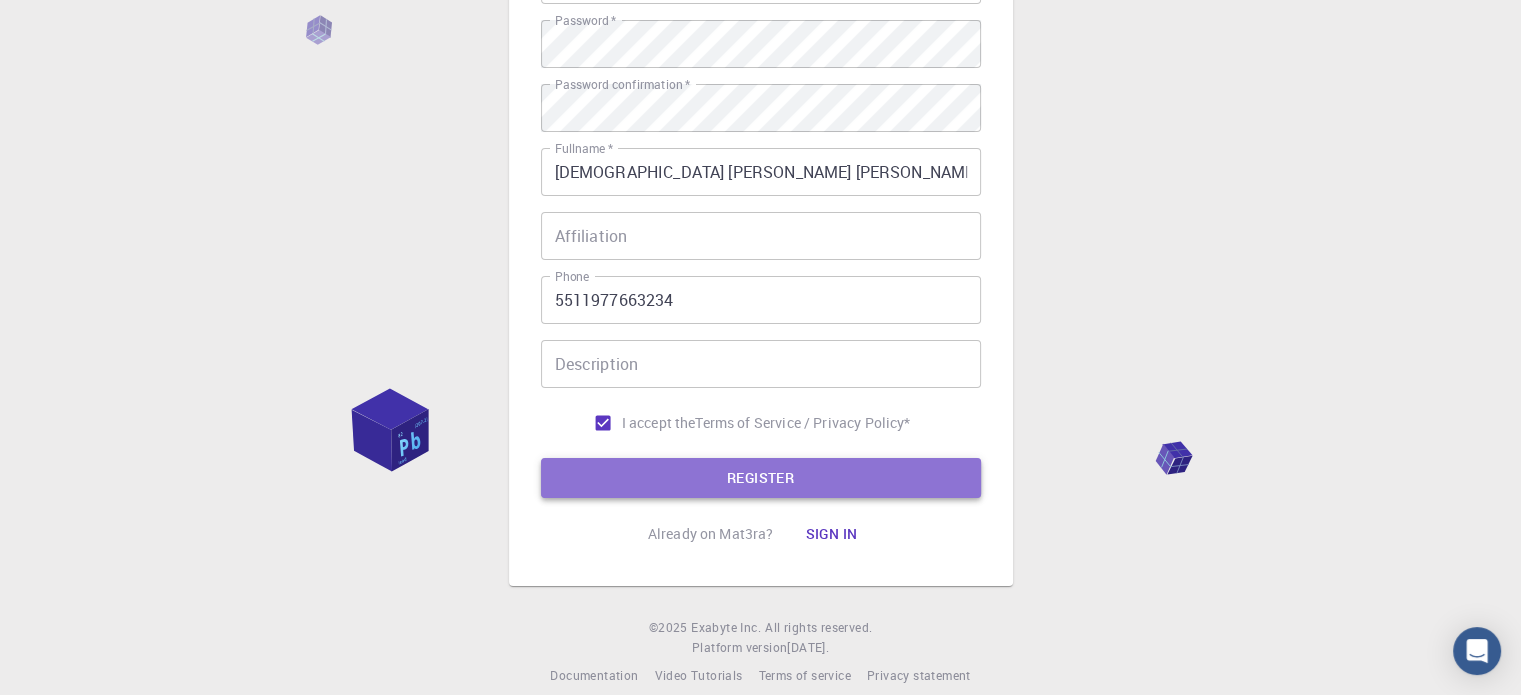 click on "REGISTER" at bounding box center [761, 478] 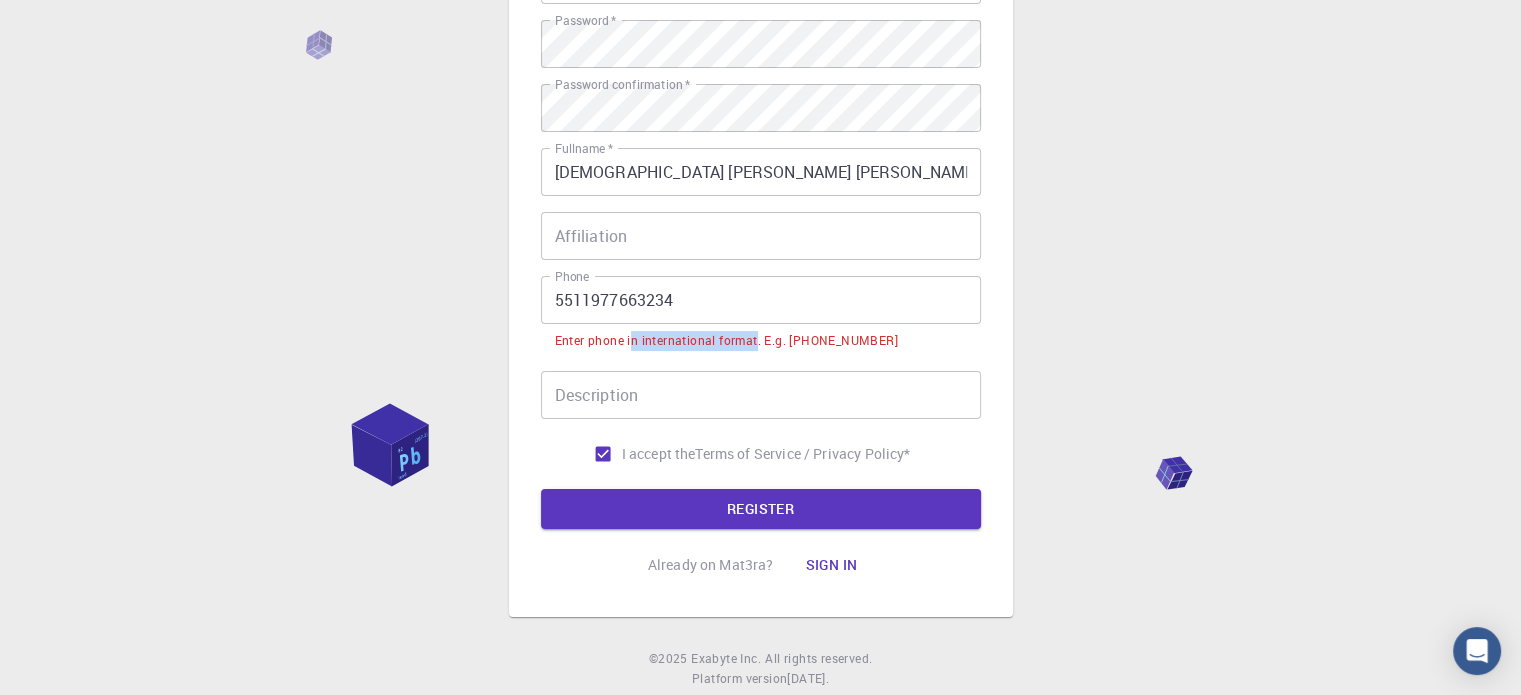 drag, startPoint x: 632, startPoint y: 335, endPoint x: 755, endPoint y: 339, distance: 123.065025 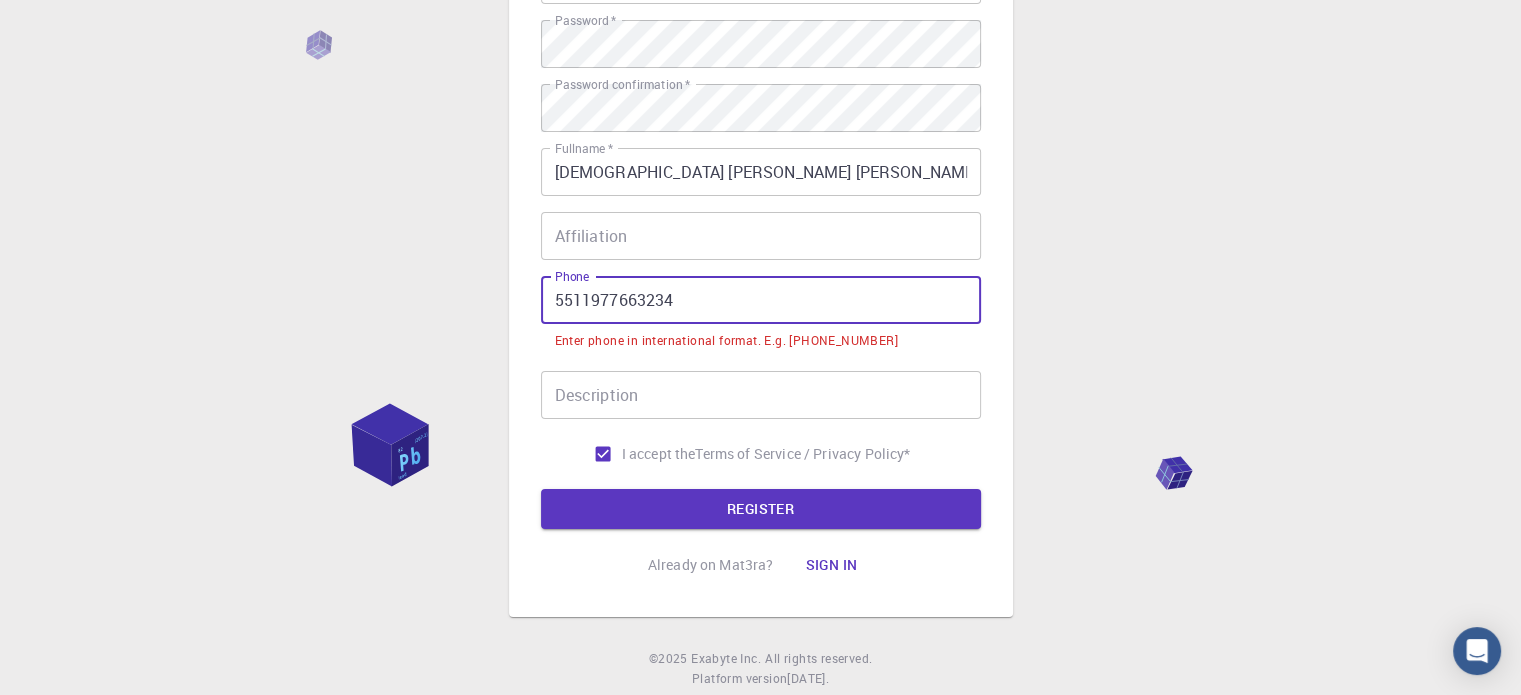 click on "5511977663234" at bounding box center [761, 300] 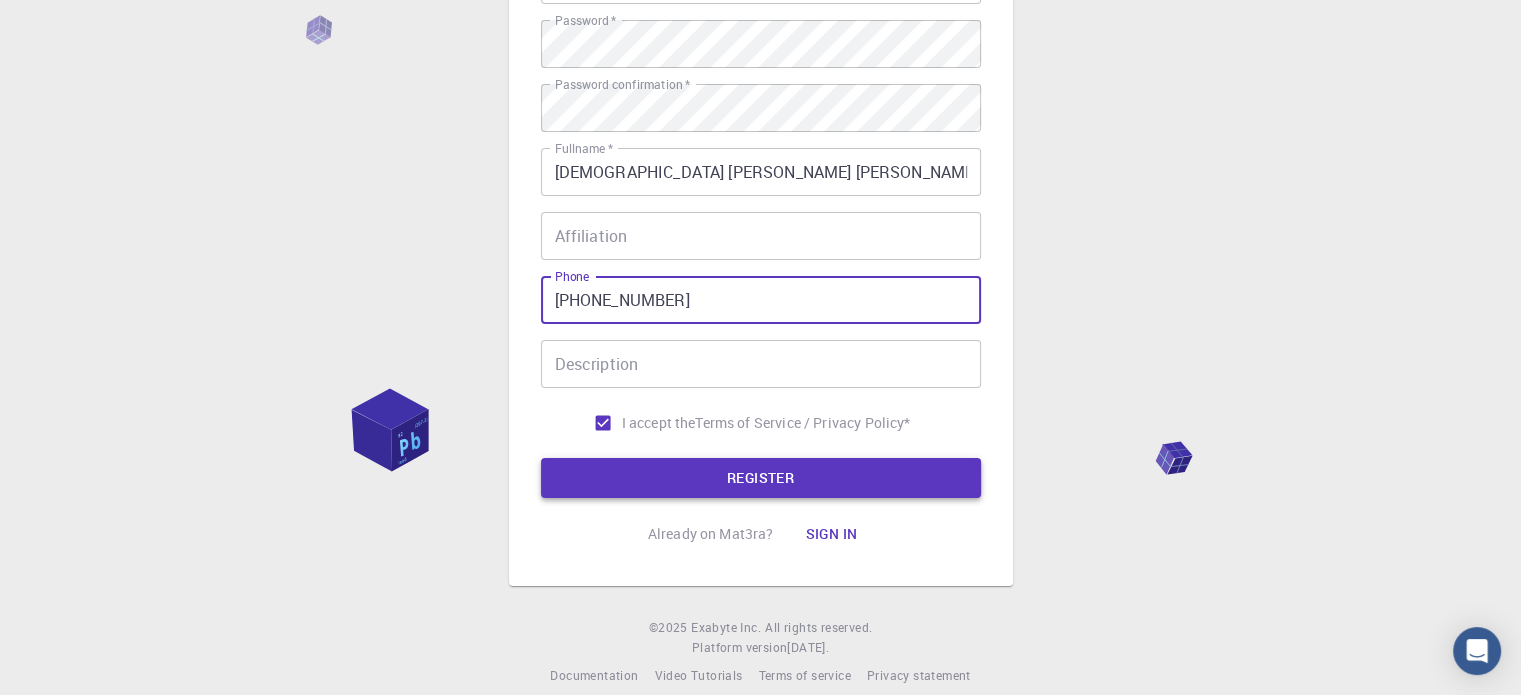 type on "+5511977663234" 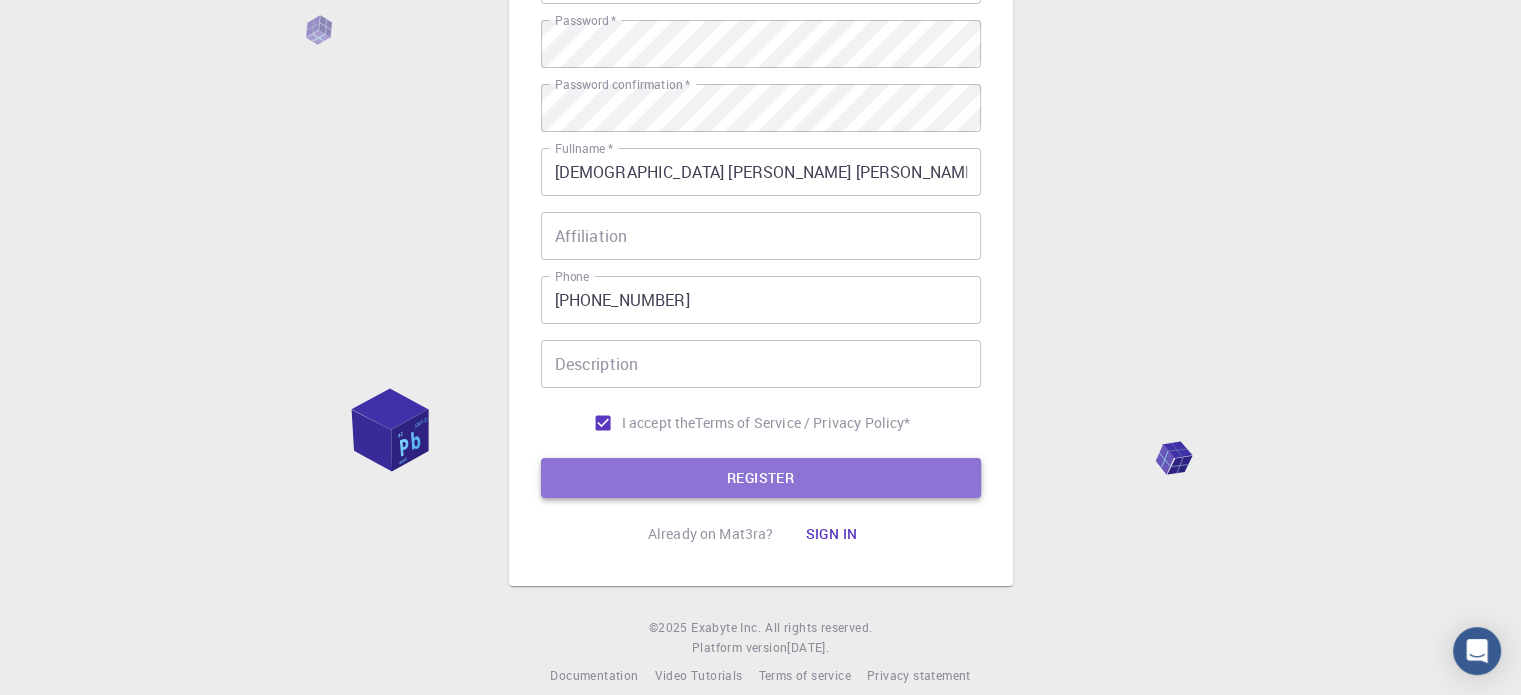 click on "REGISTER" at bounding box center (761, 478) 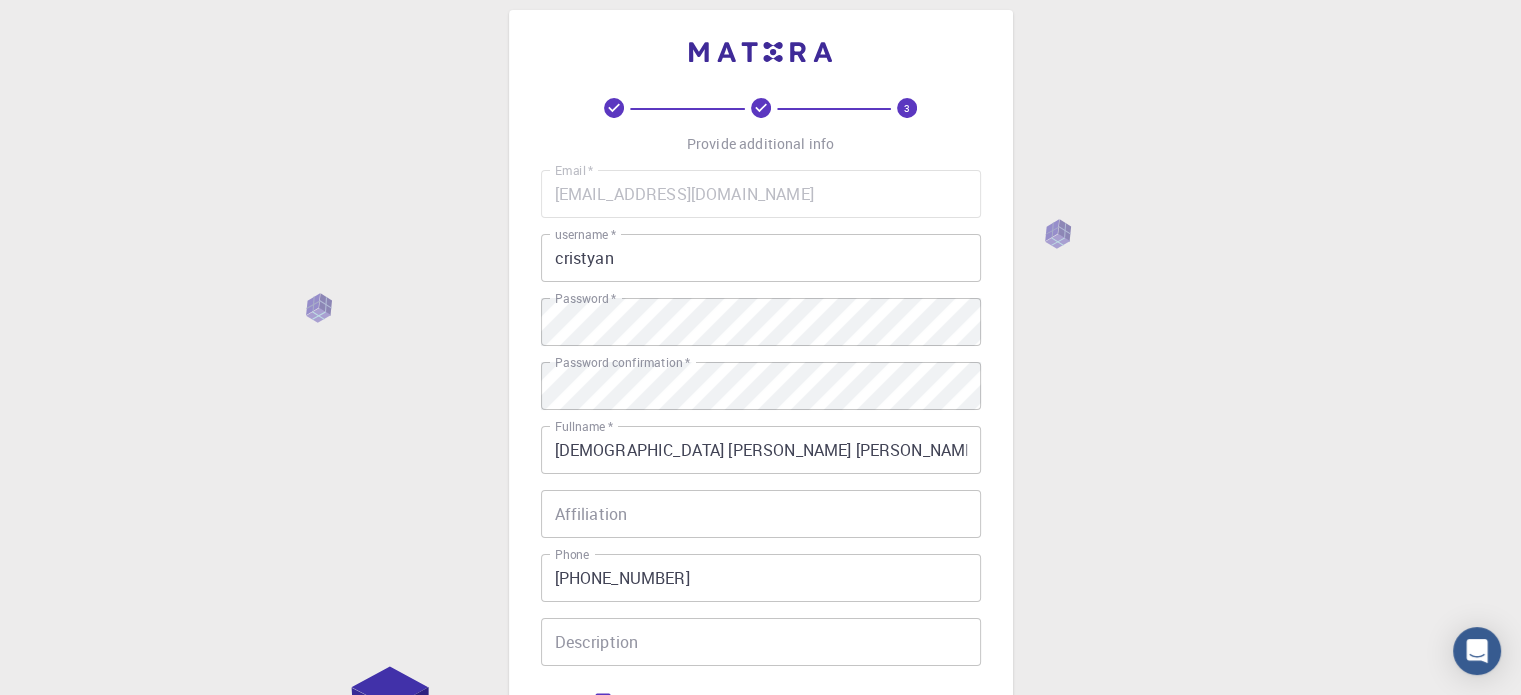 scroll, scrollTop: 0, scrollLeft: 0, axis: both 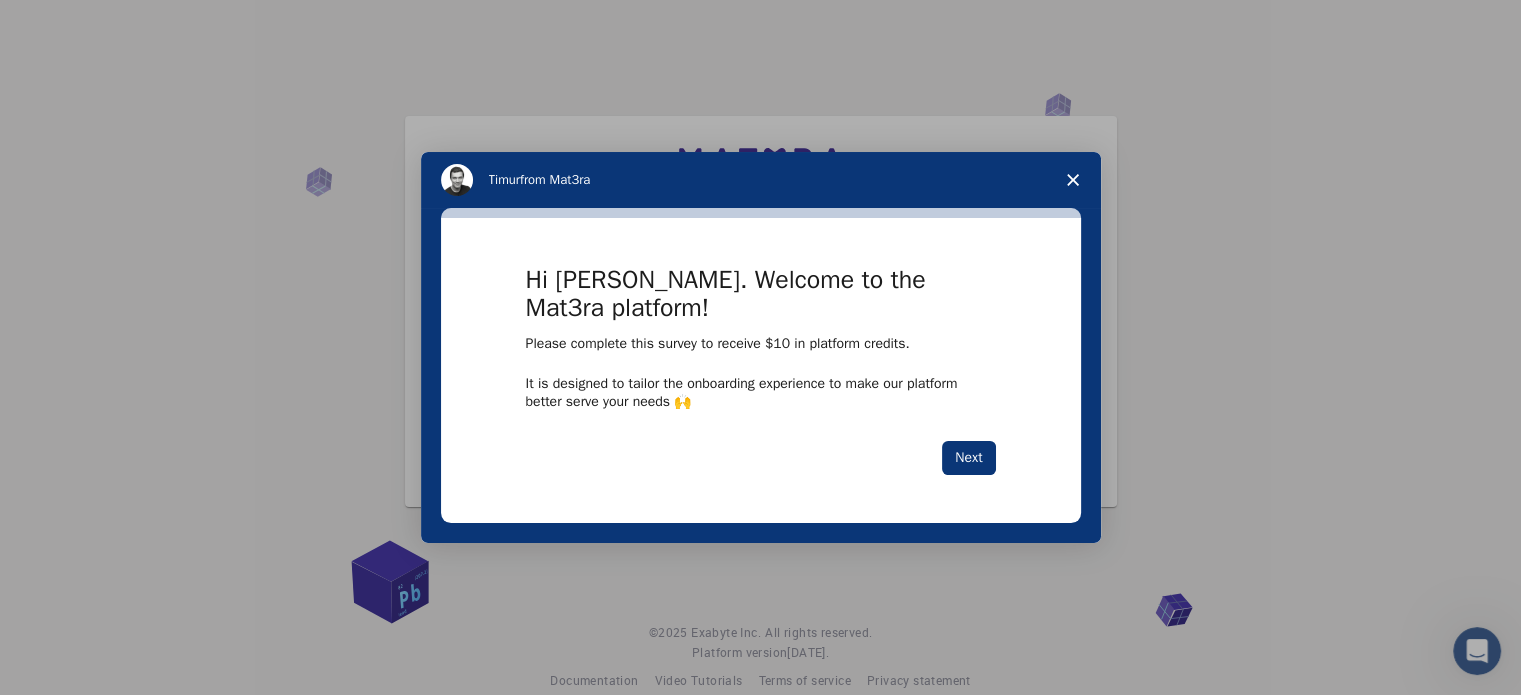 click at bounding box center [1073, 180] 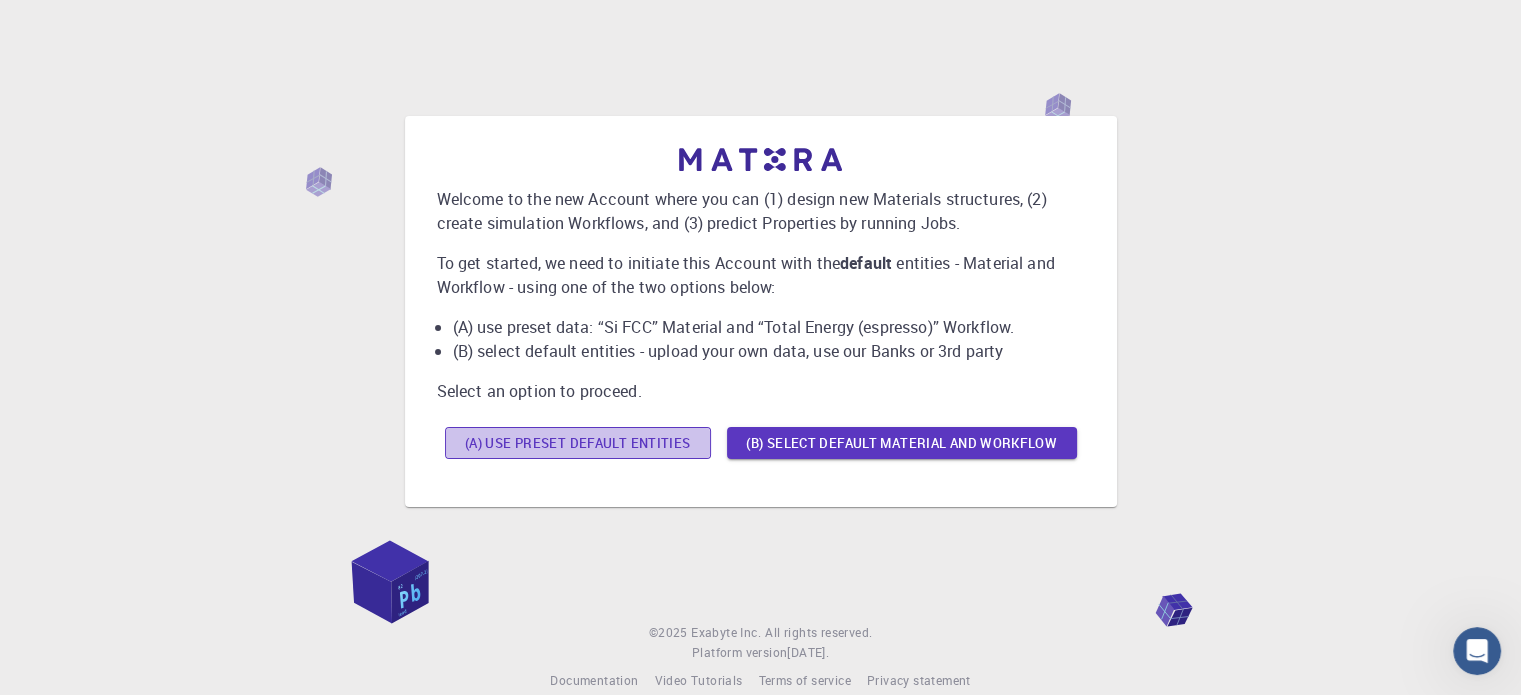 click on "(A) Use preset default entities" at bounding box center [578, 443] 